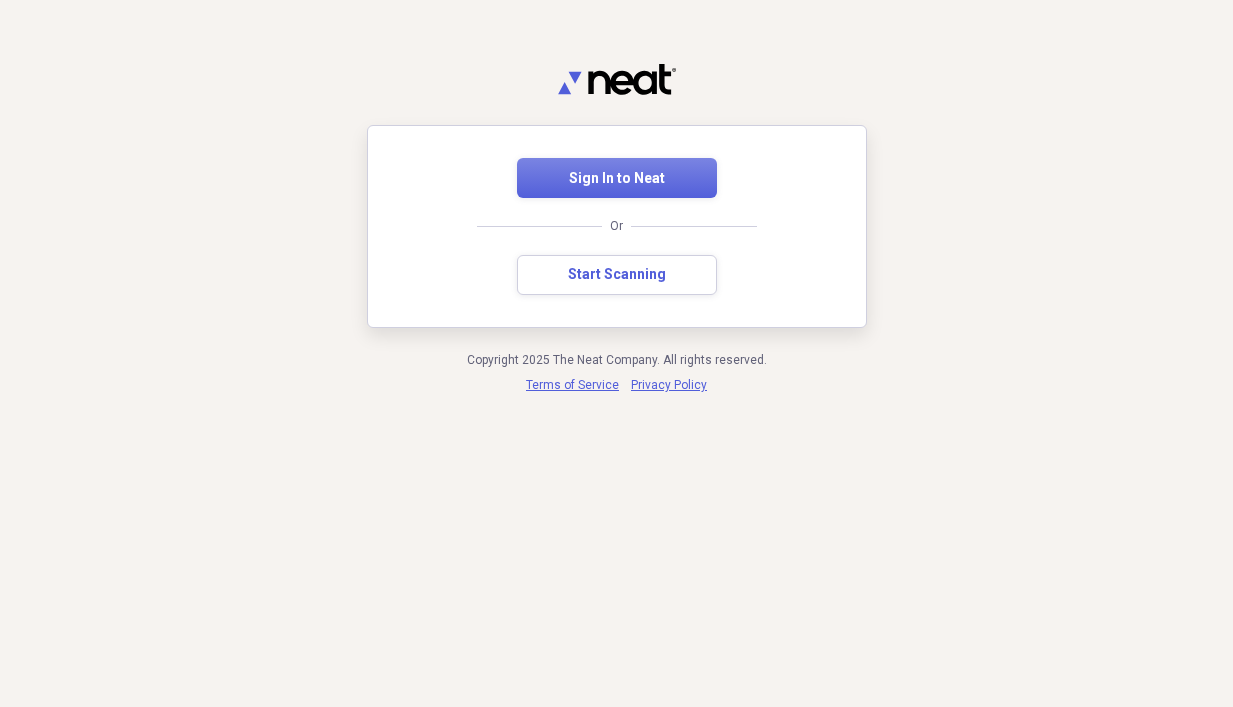 scroll, scrollTop: 0, scrollLeft: 0, axis: both 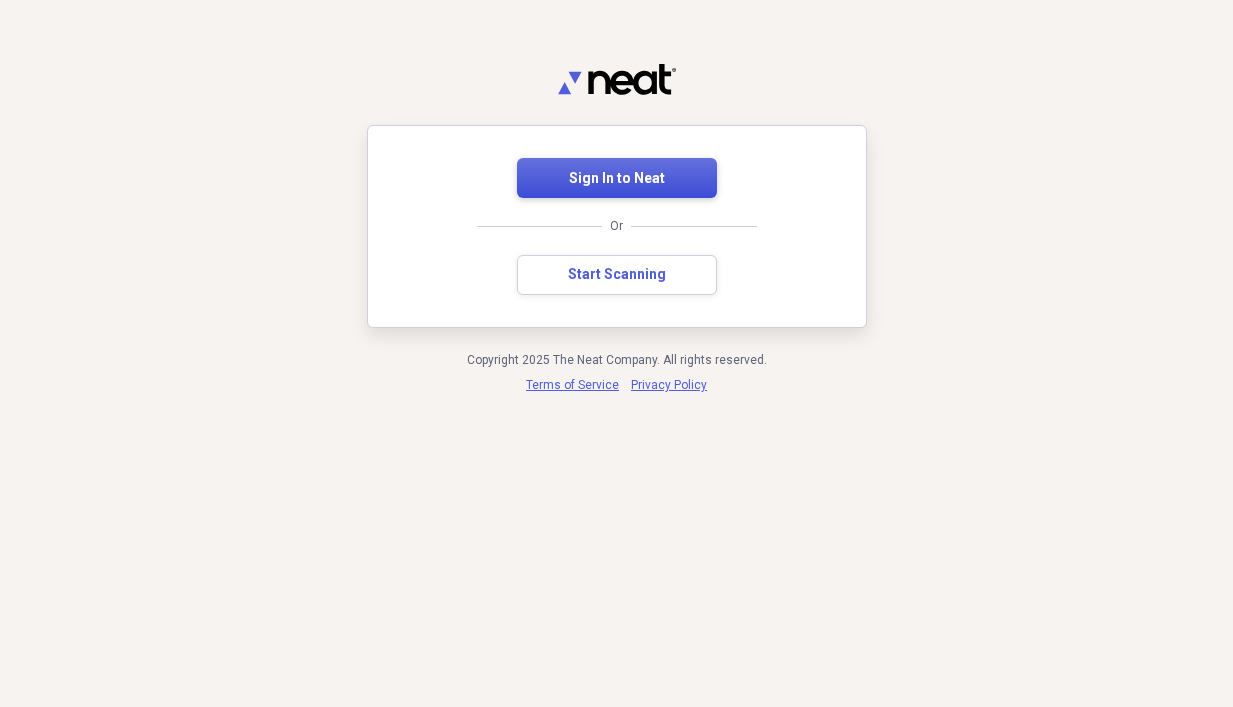 click on "Sign In to Neat" at bounding box center (617, 179) 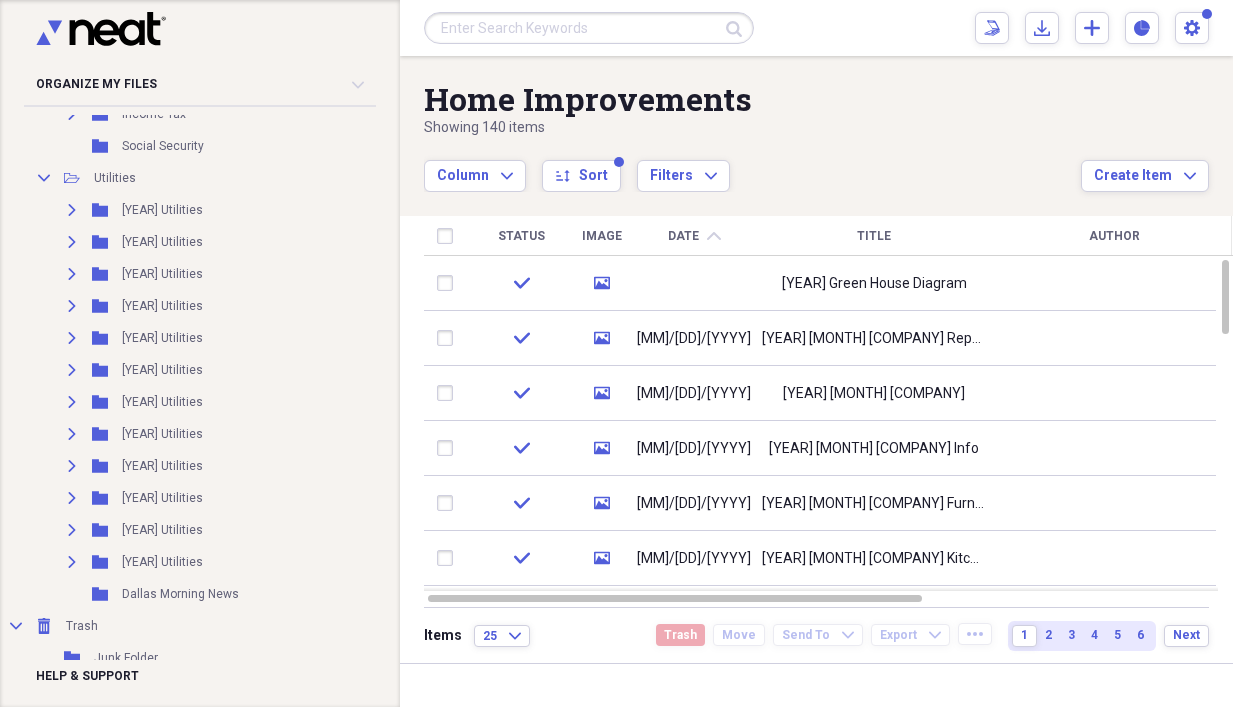 scroll, scrollTop: 2958, scrollLeft: 0, axis: vertical 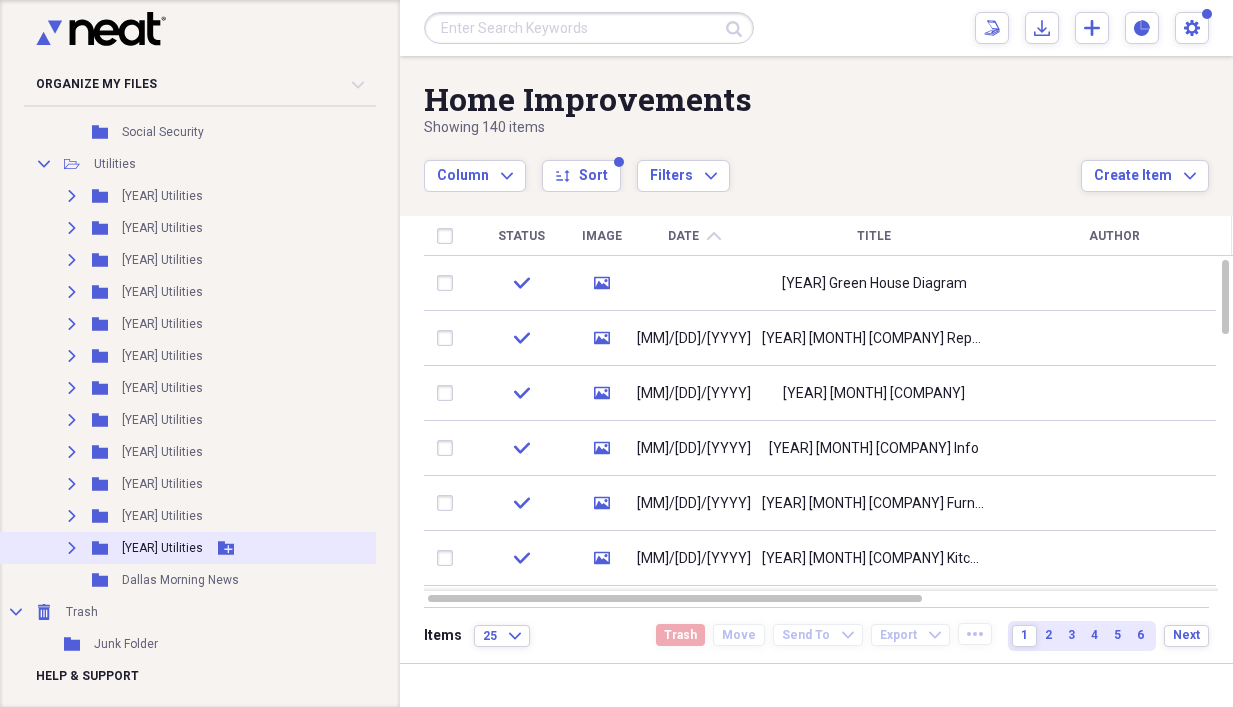 click on "Expand" 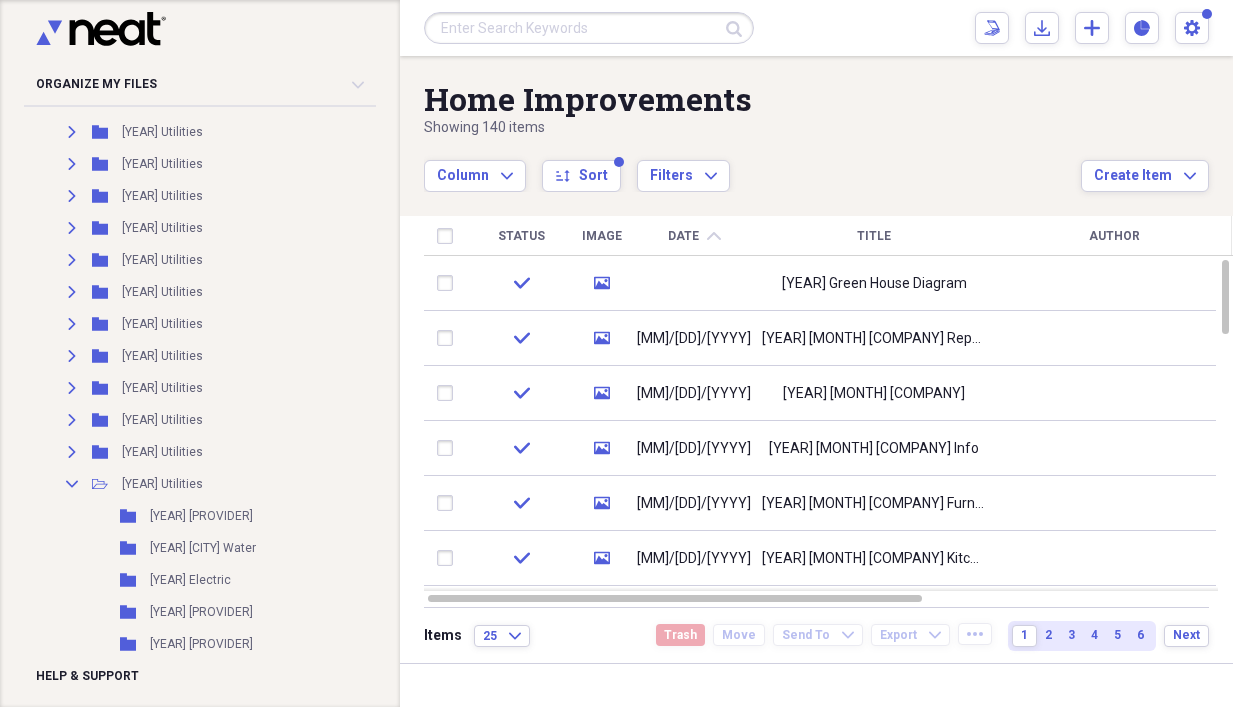 scroll, scrollTop: 3118, scrollLeft: 0, axis: vertical 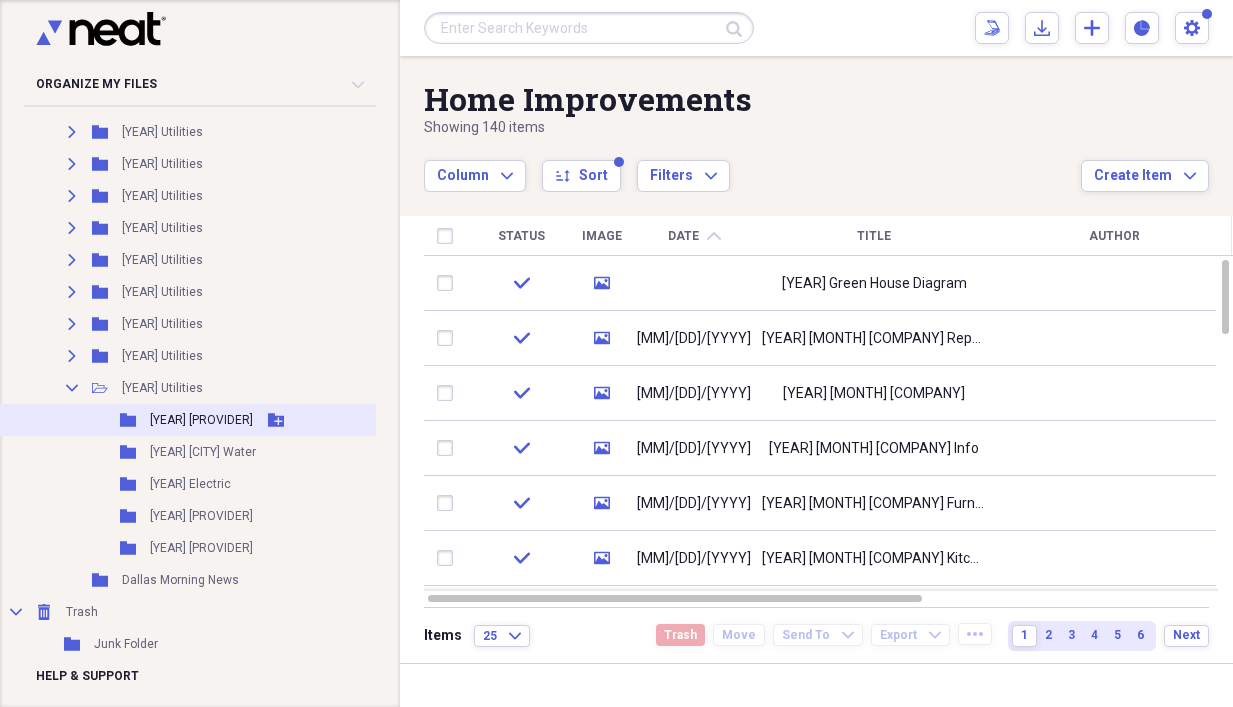 click on "[YEAR] [PROVIDER]" at bounding box center (201, 420) 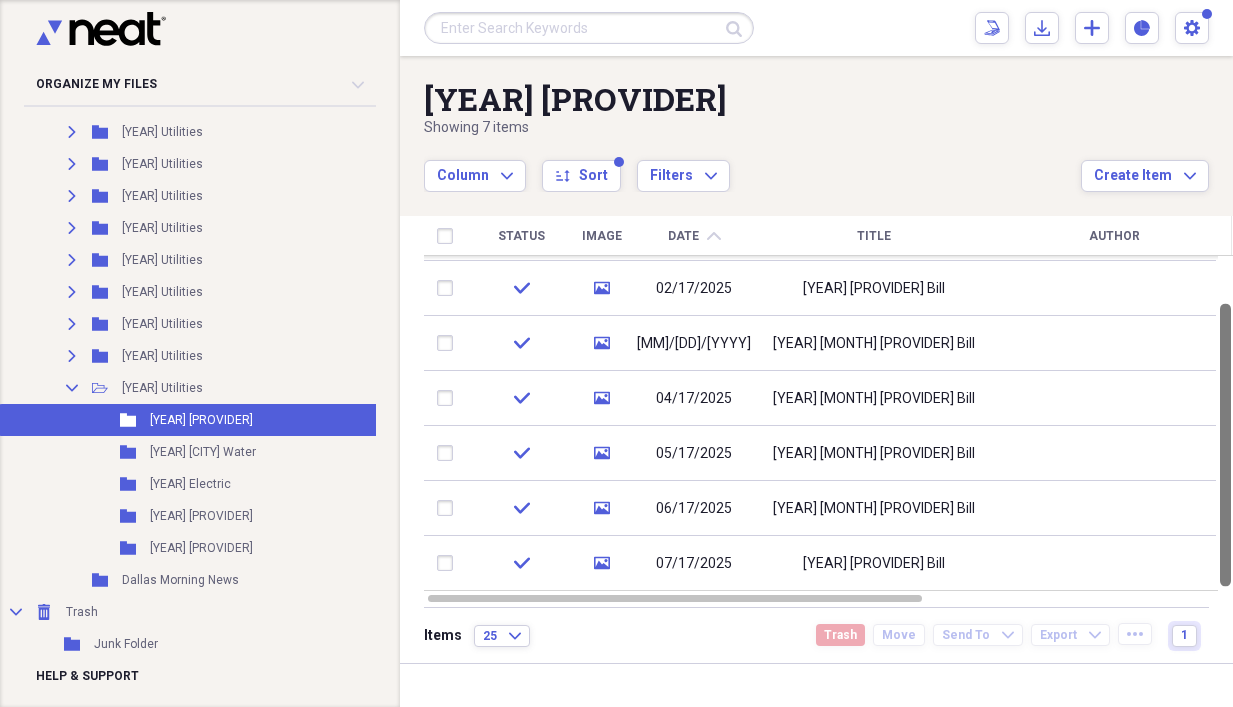 drag, startPoint x: 1221, startPoint y: 319, endPoint x: 1221, endPoint y: 387, distance: 68 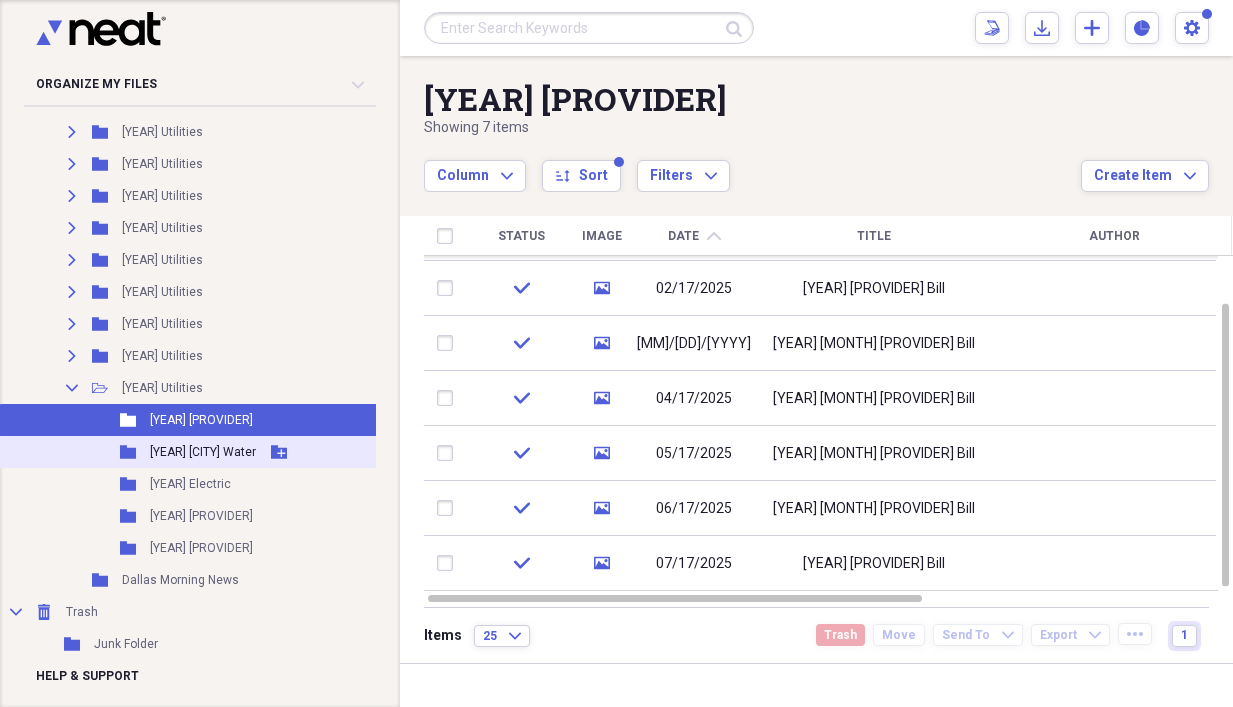 click on "[YEAR] [CITY] Water" at bounding box center [203, 452] 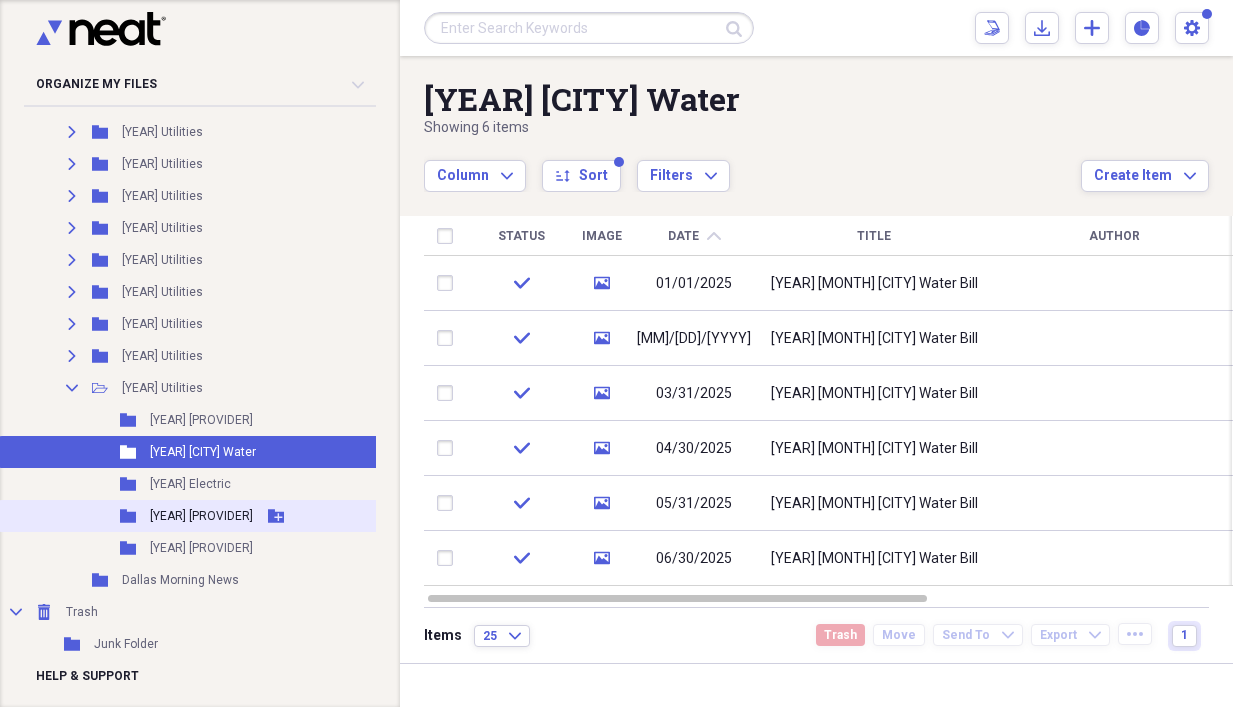 click on "[YEAR] [PROVIDER]" at bounding box center [201, 516] 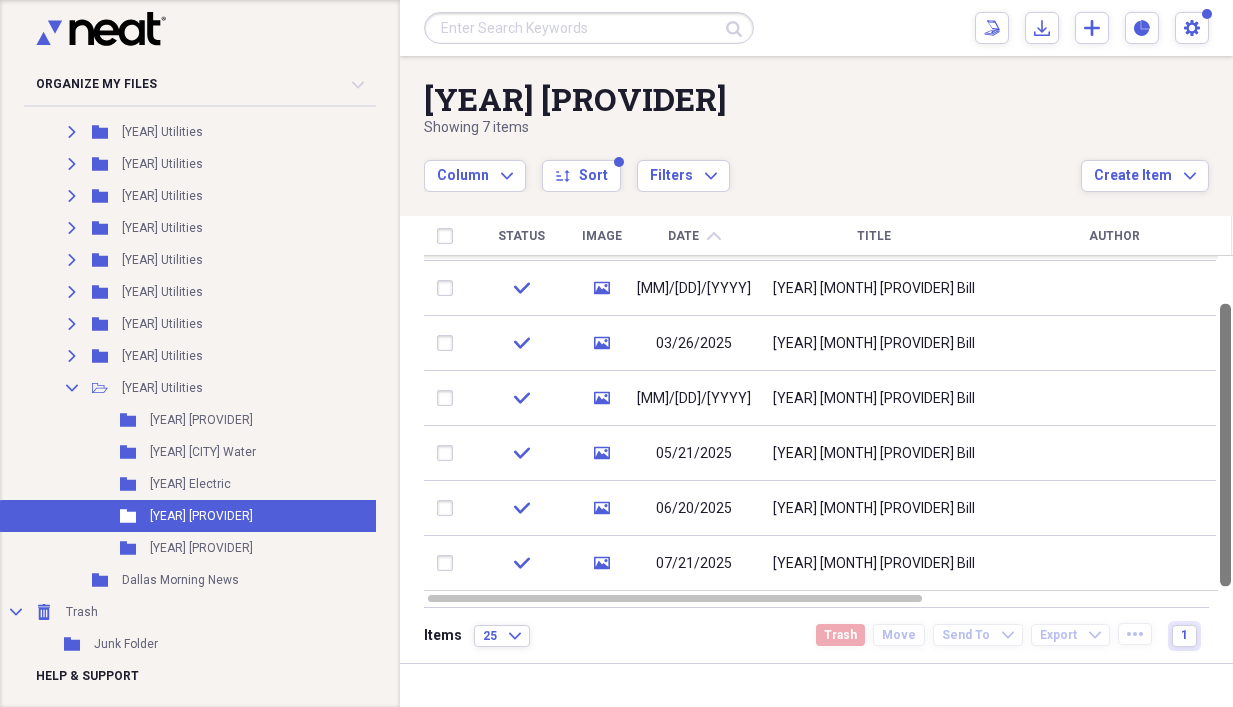 drag, startPoint x: 1230, startPoint y: 331, endPoint x: 1230, endPoint y: 393, distance: 62 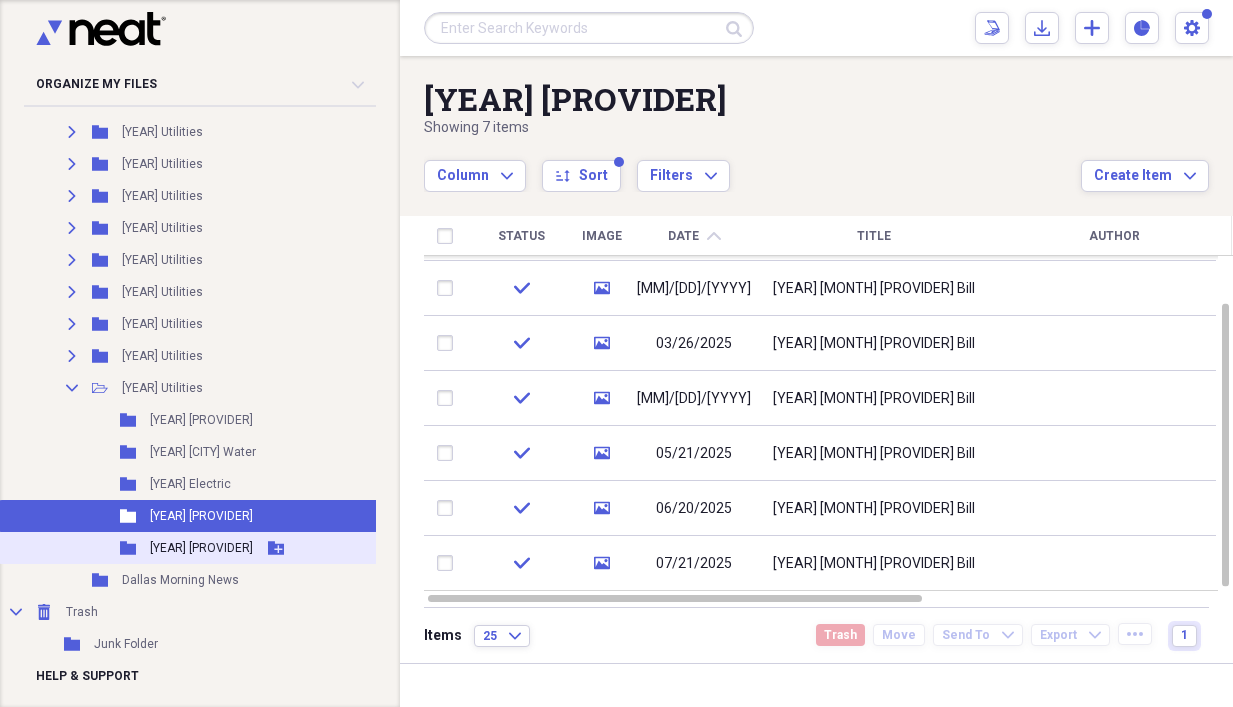 click on "[YEAR] [PROVIDER]" at bounding box center [201, 548] 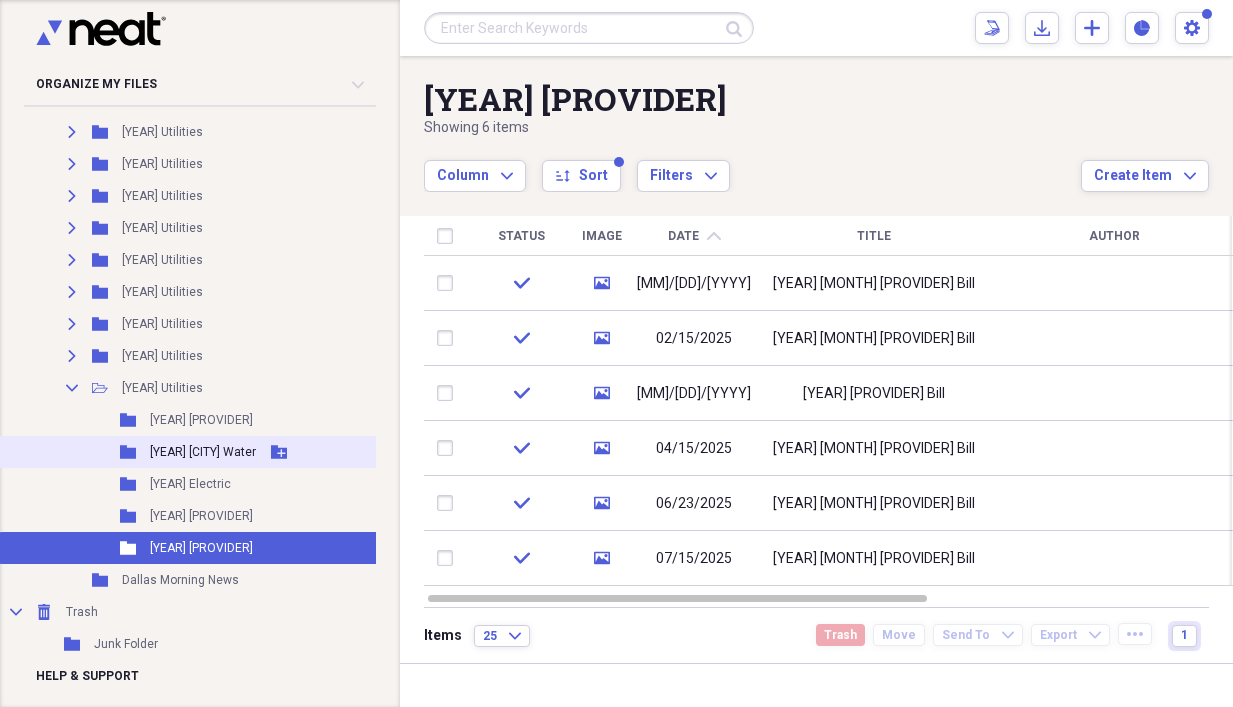 click on "[YEAR] [CITY] Water" at bounding box center [203, 452] 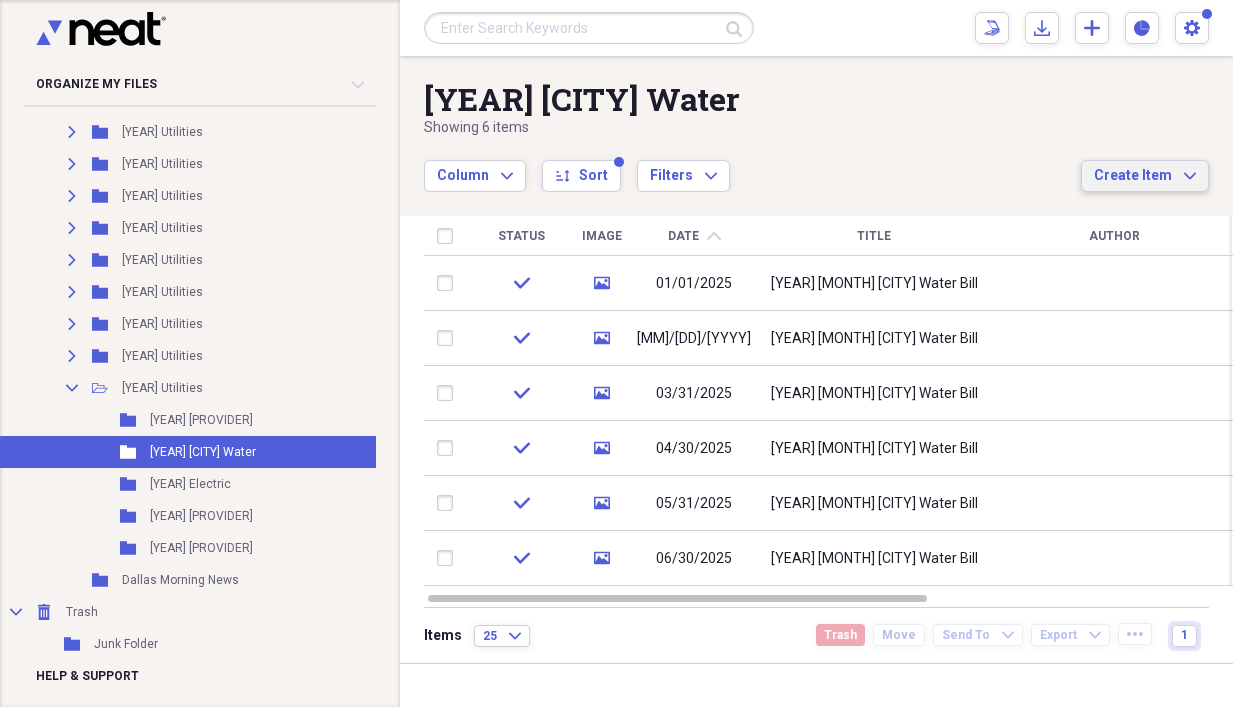click on "Create Item" at bounding box center [1133, 176] 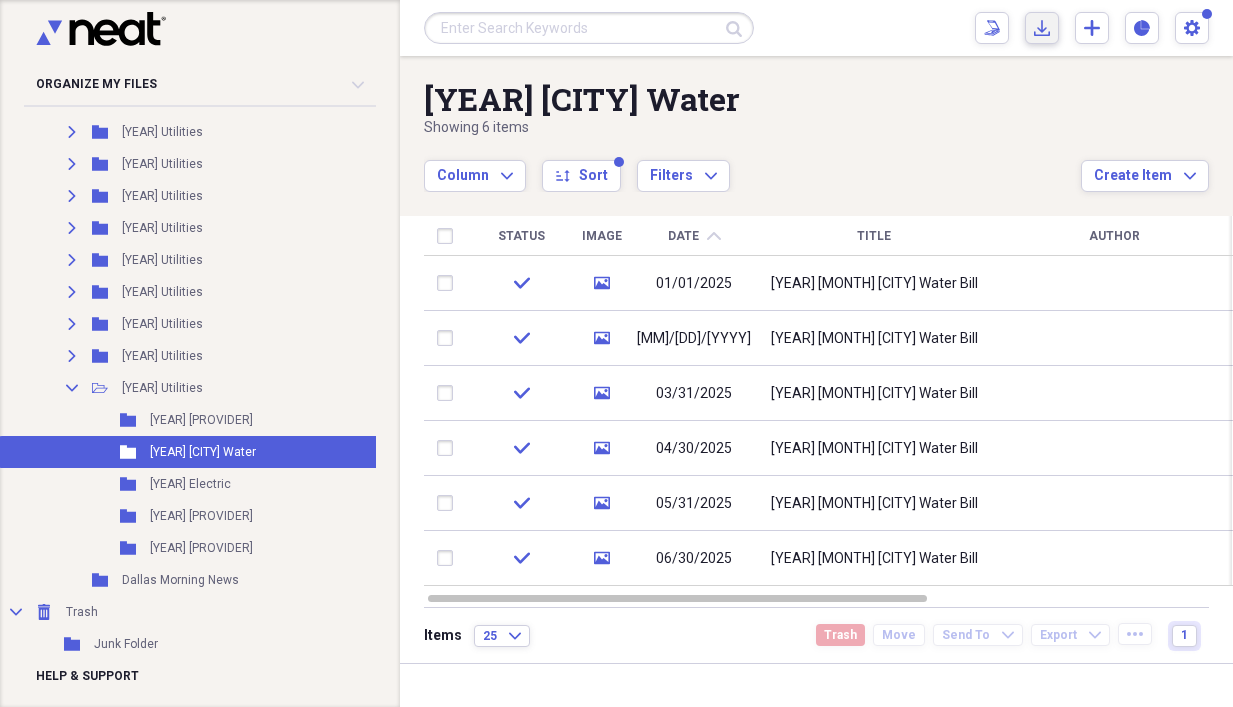click on "Import" 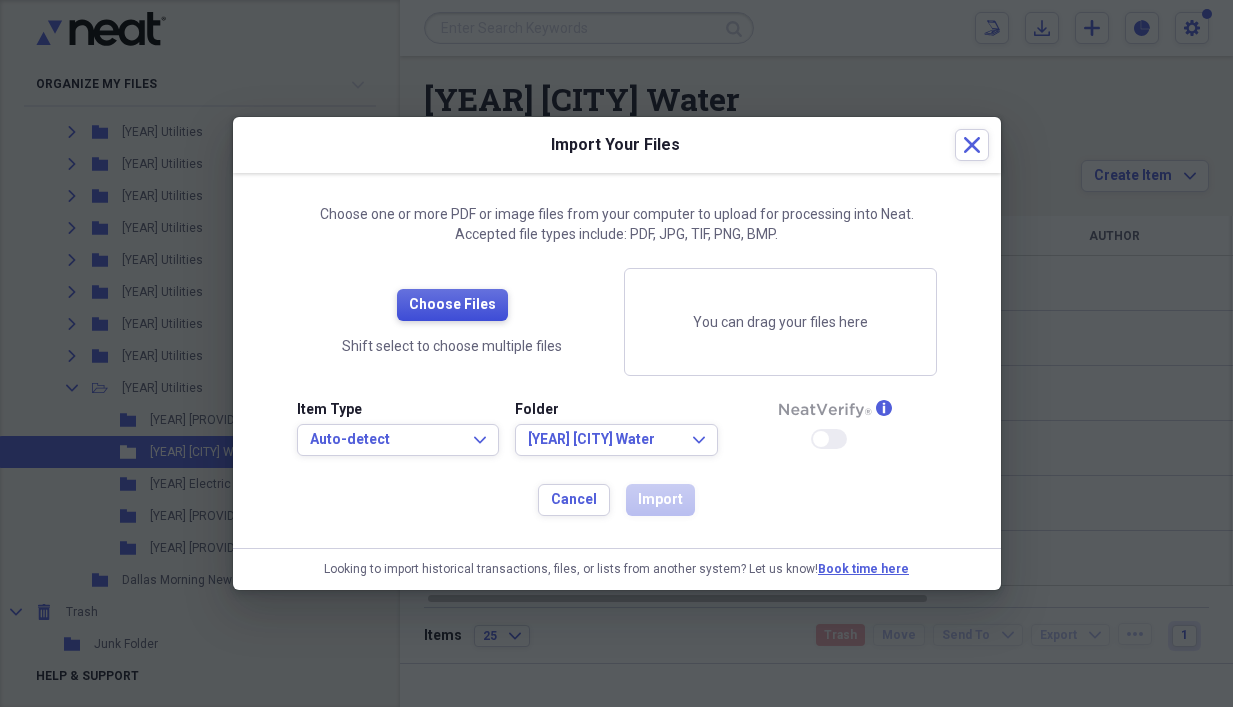 click on "Choose Files" at bounding box center (452, 305) 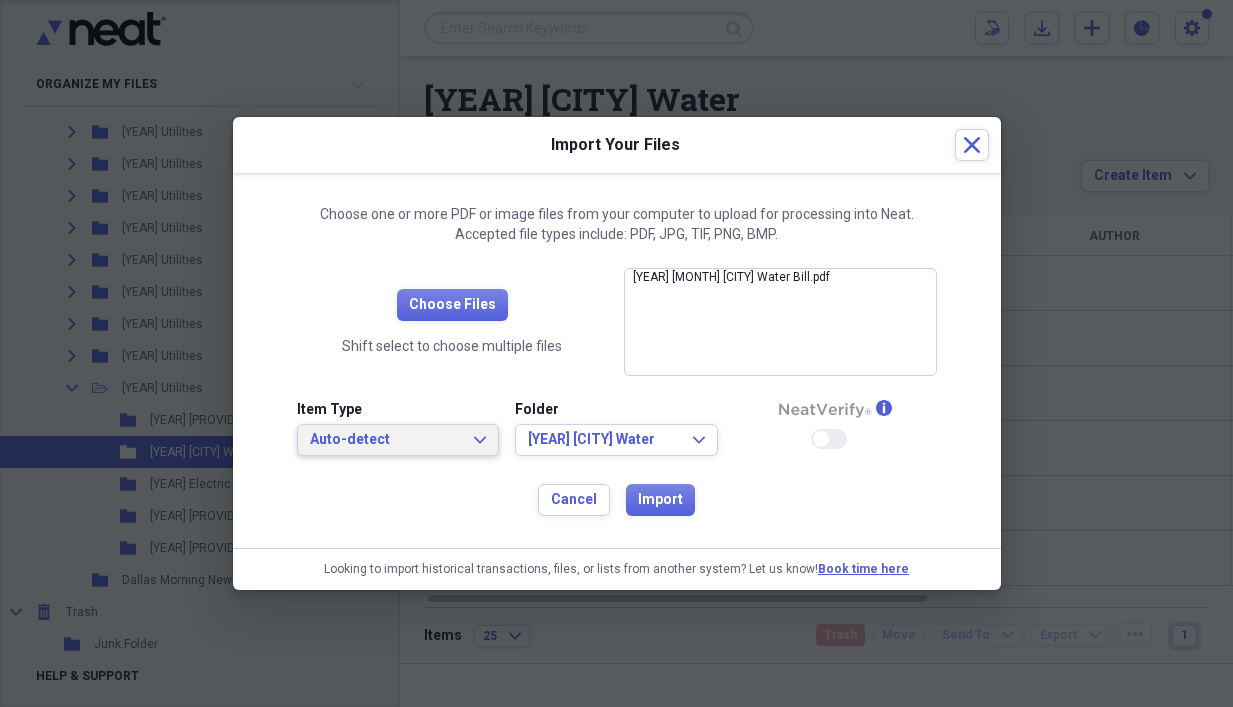 click on "Auto-detect Expand" at bounding box center (398, 440) 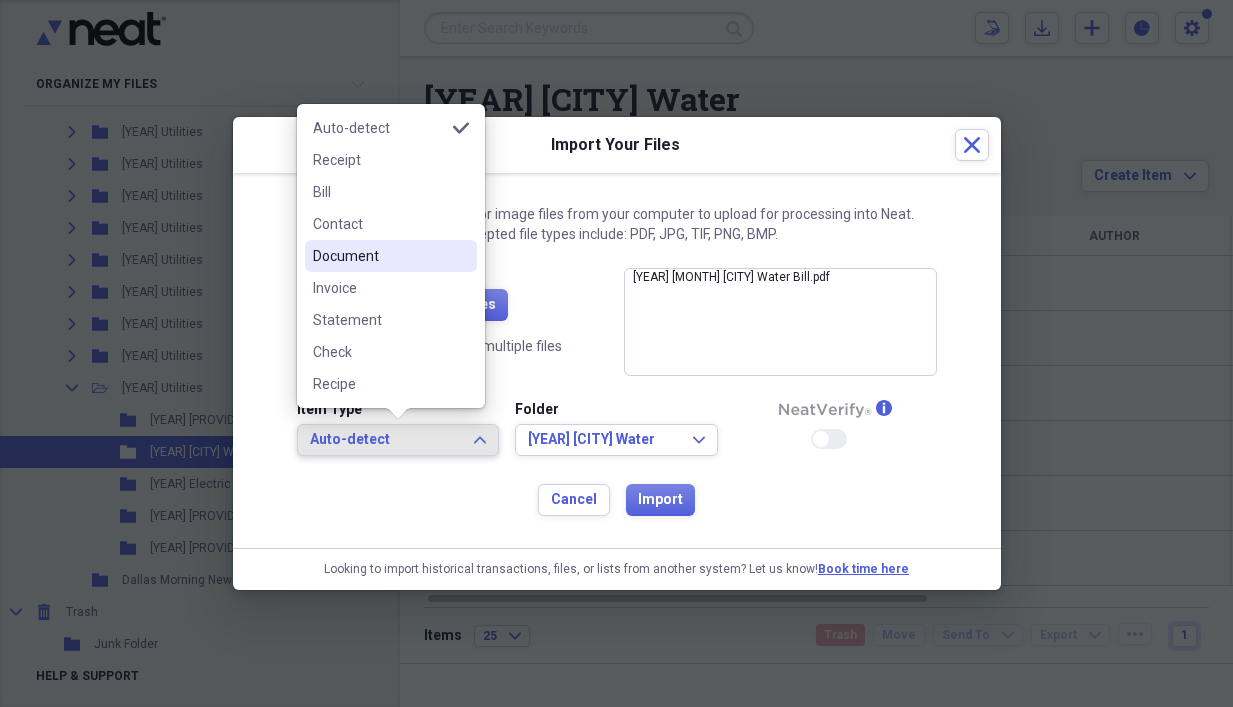 click on "Document" at bounding box center (379, 256) 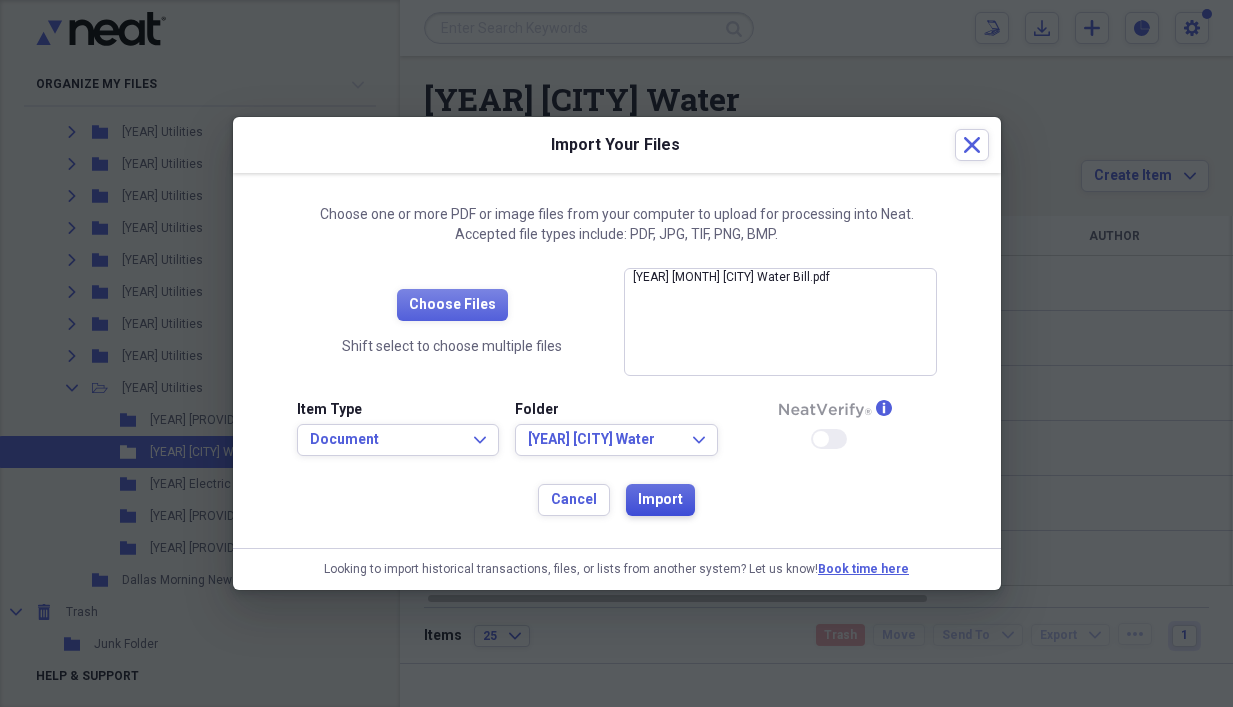 click on "Import" at bounding box center [660, 500] 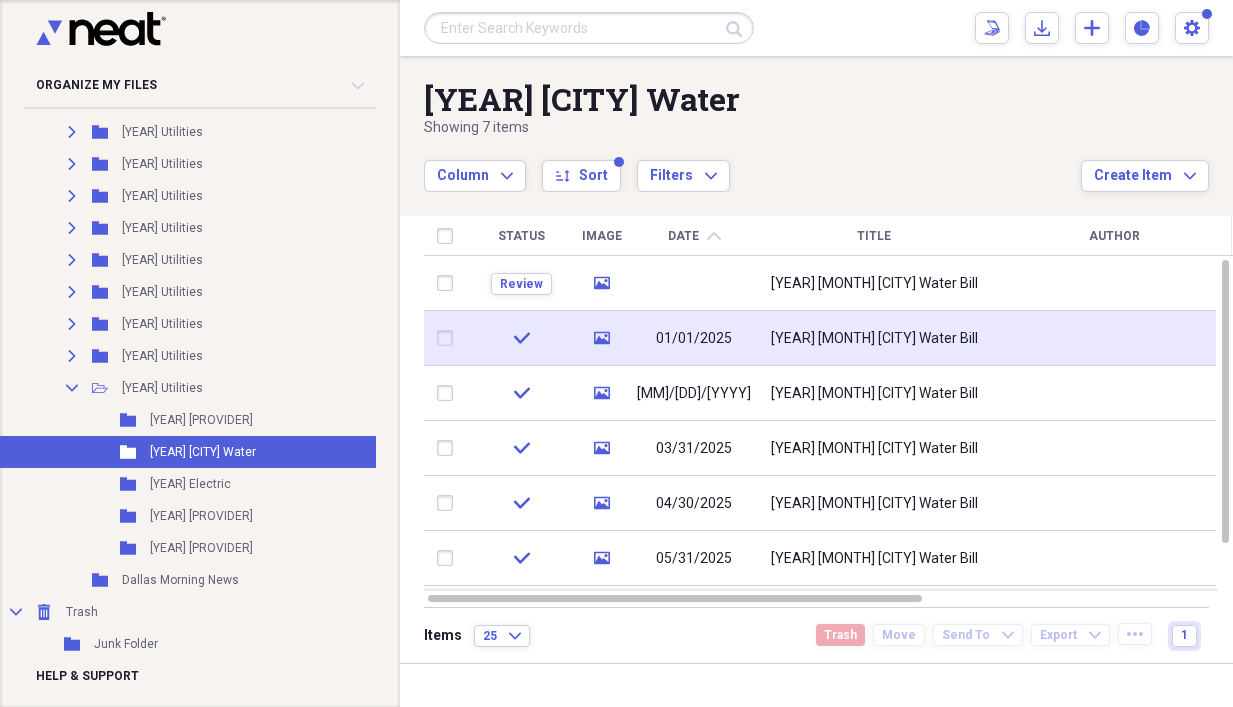 click on "[YEAR] [MONTH] [CITY] Water Bill" at bounding box center [874, 339] 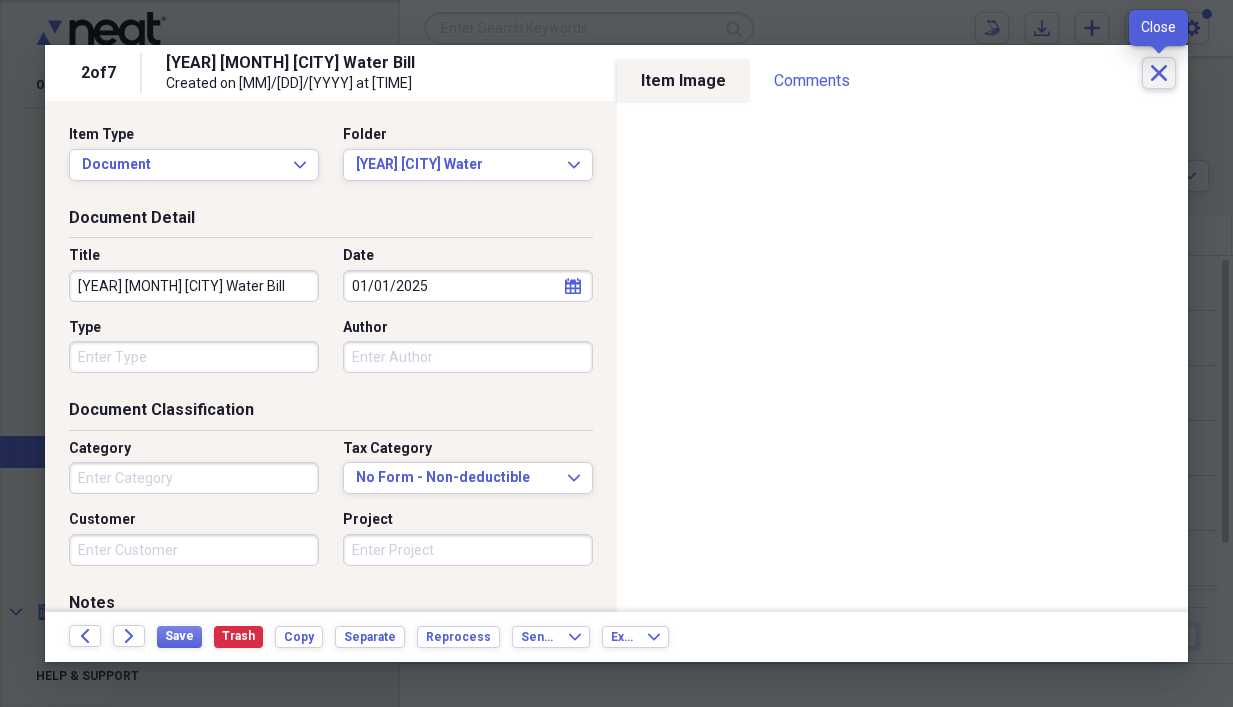 click on "Close" 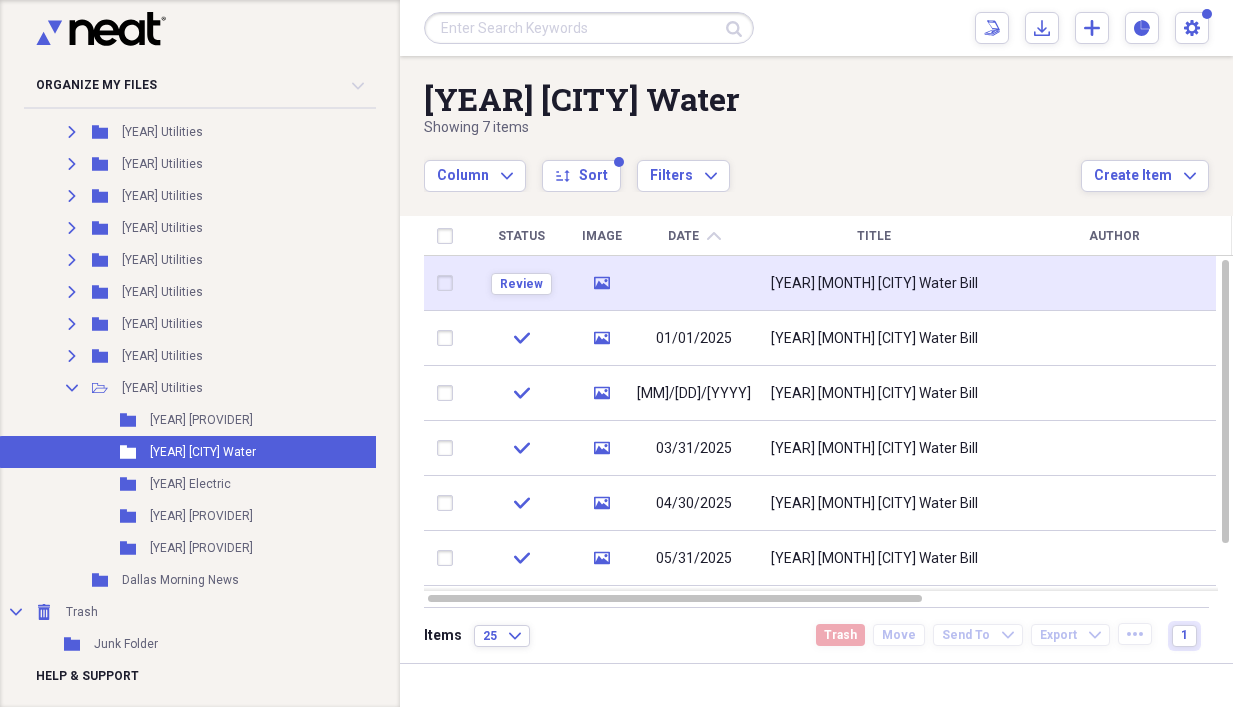 click on "[YEAR] [MONTH] [CITY] Water Bill" at bounding box center [874, 284] 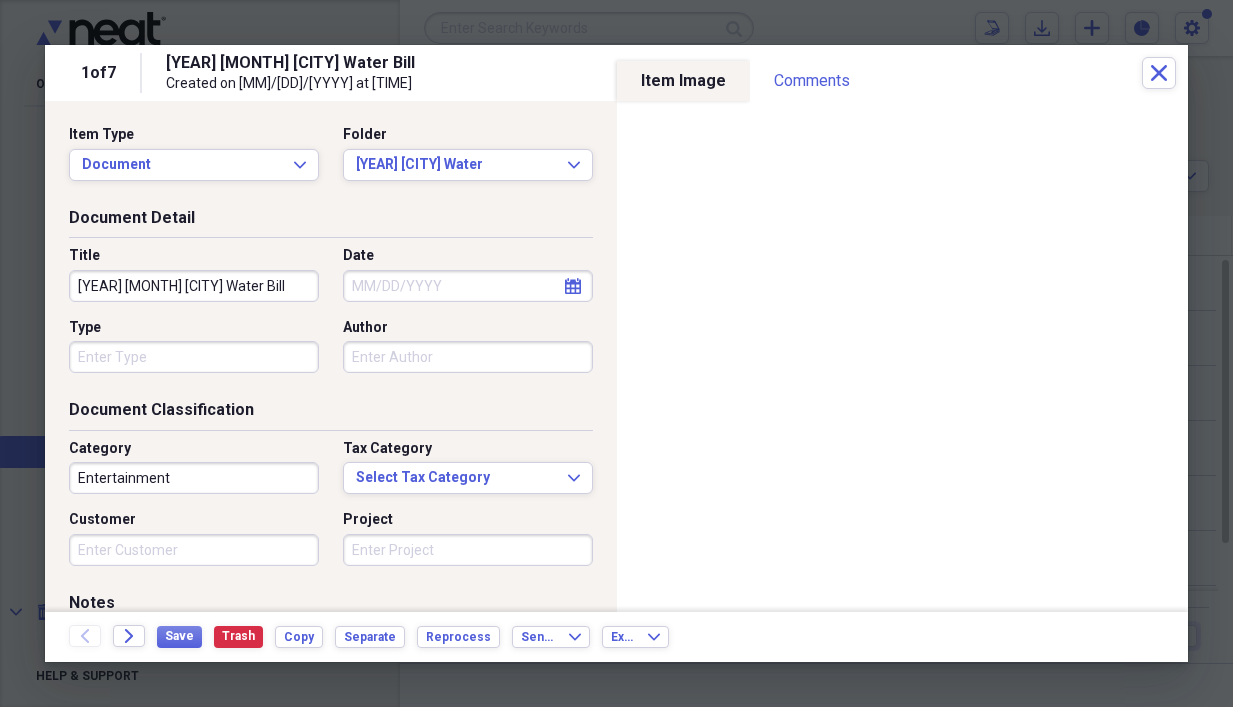 select on "7" 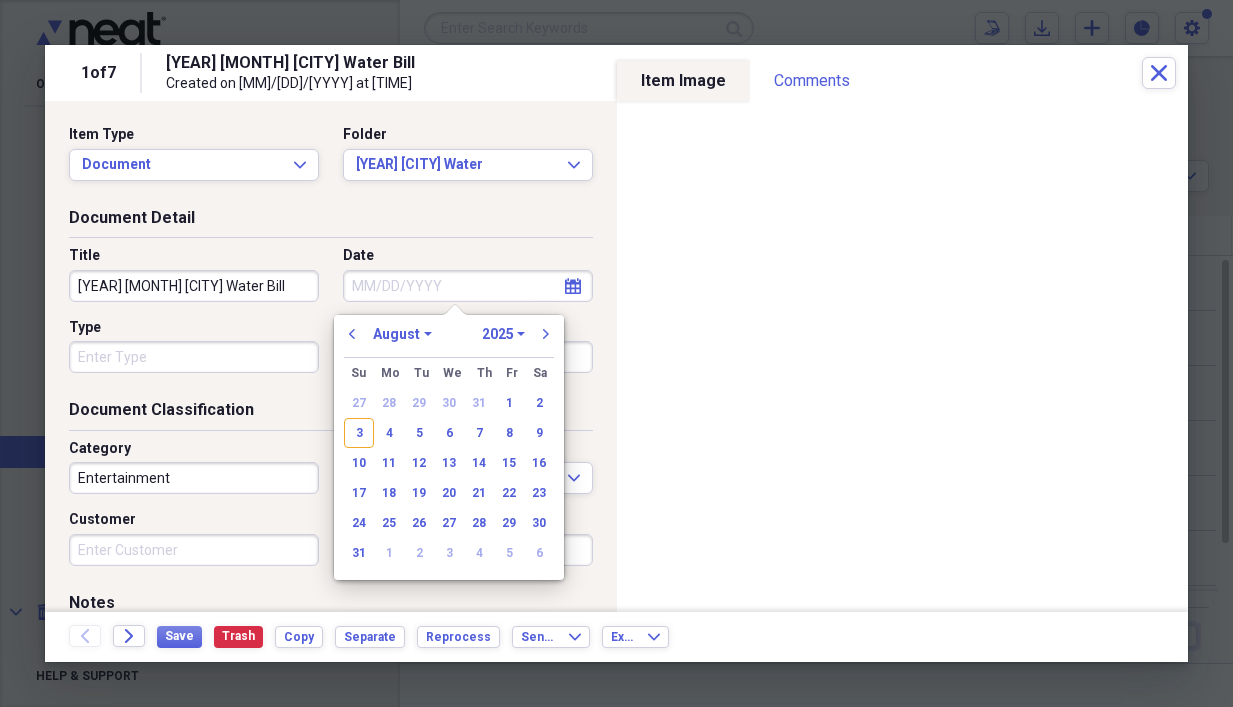 click on "Date" at bounding box center [468, 286] 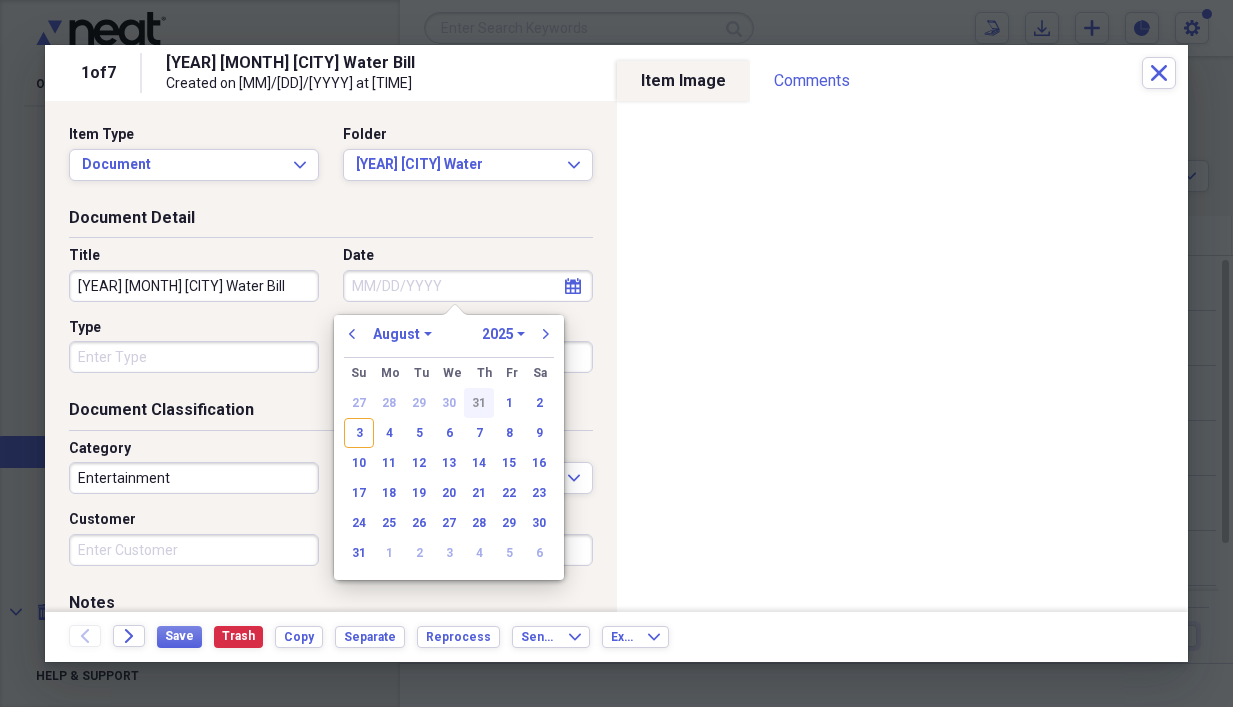 click on "31" at bounding box center (479, 403) 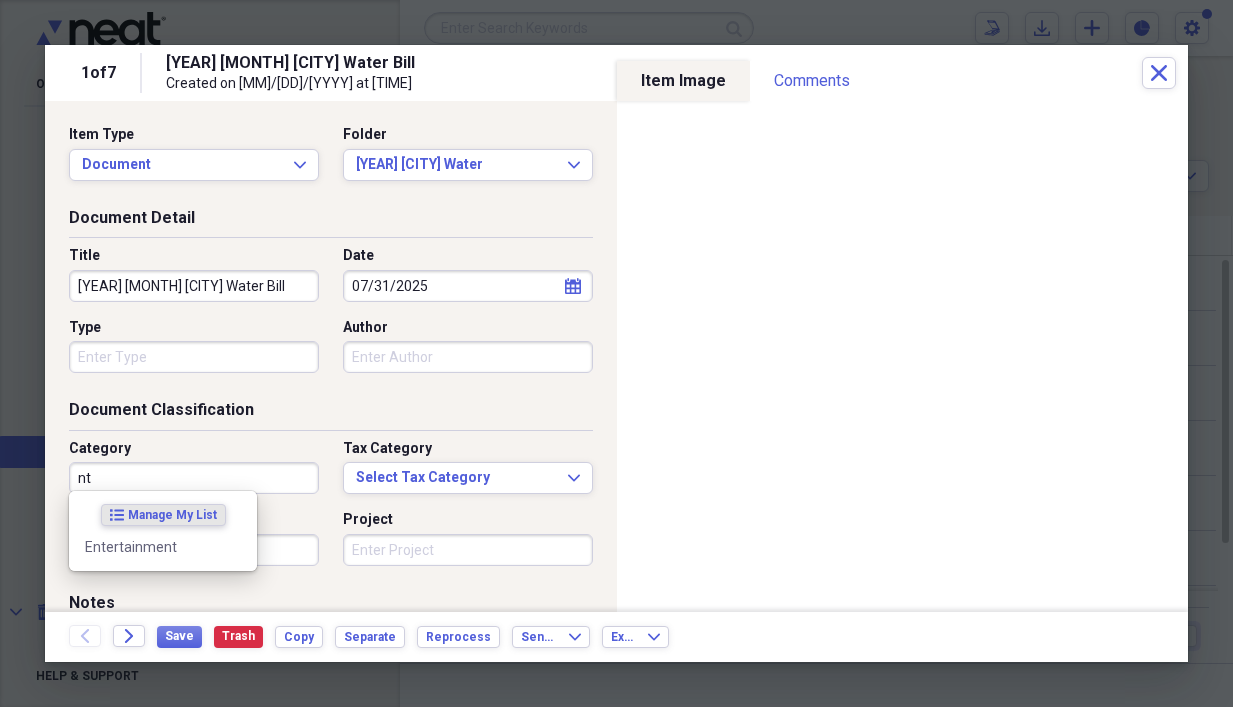 type on "t" 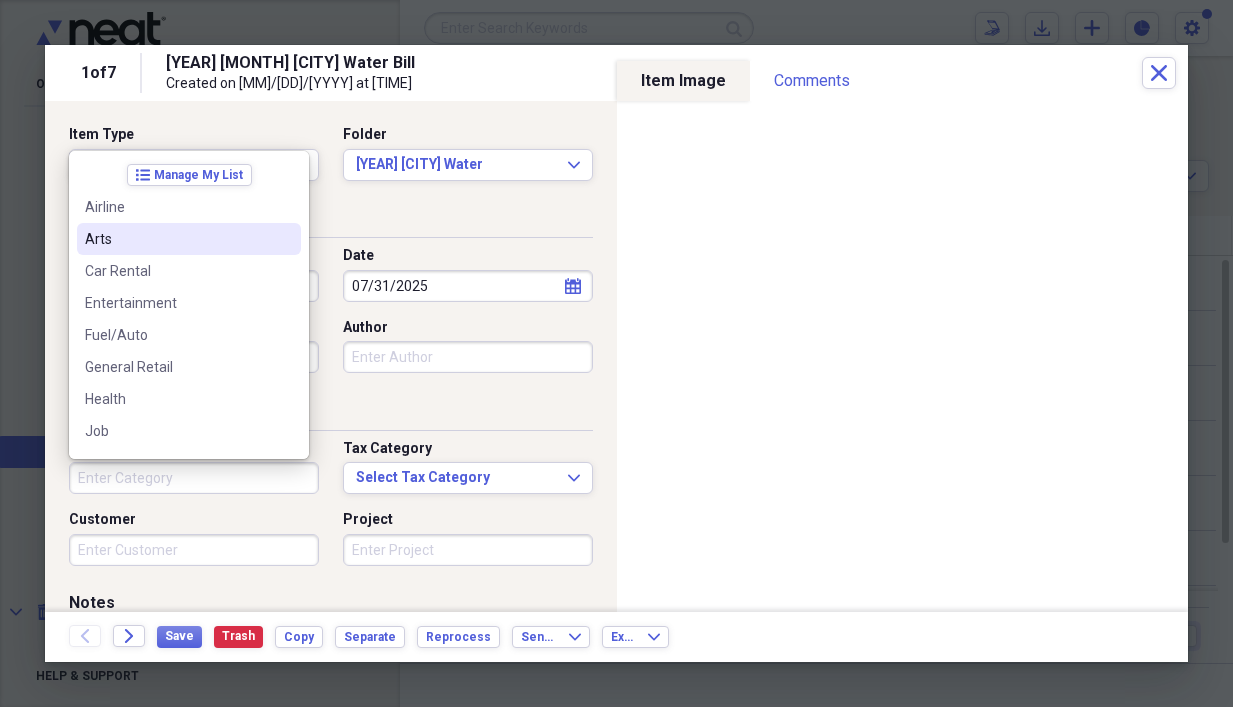 type 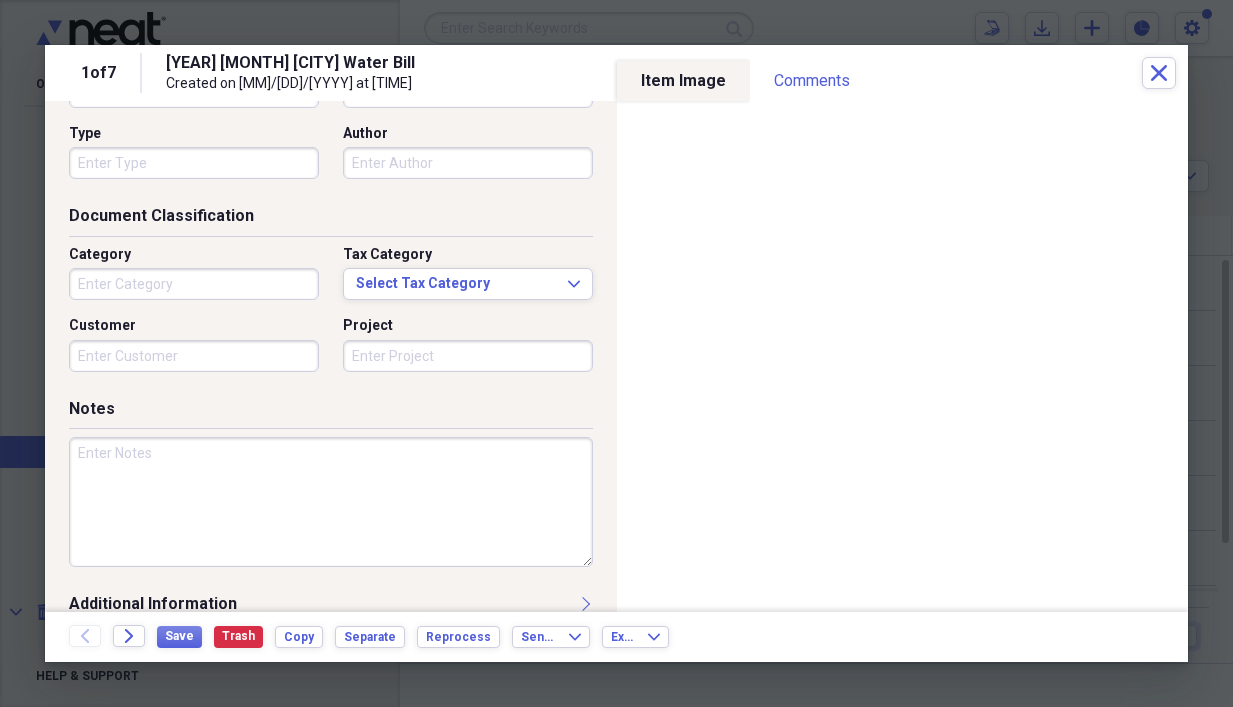 scroll, scrollTop: 220, scrollLeft: 0, axis: vertical 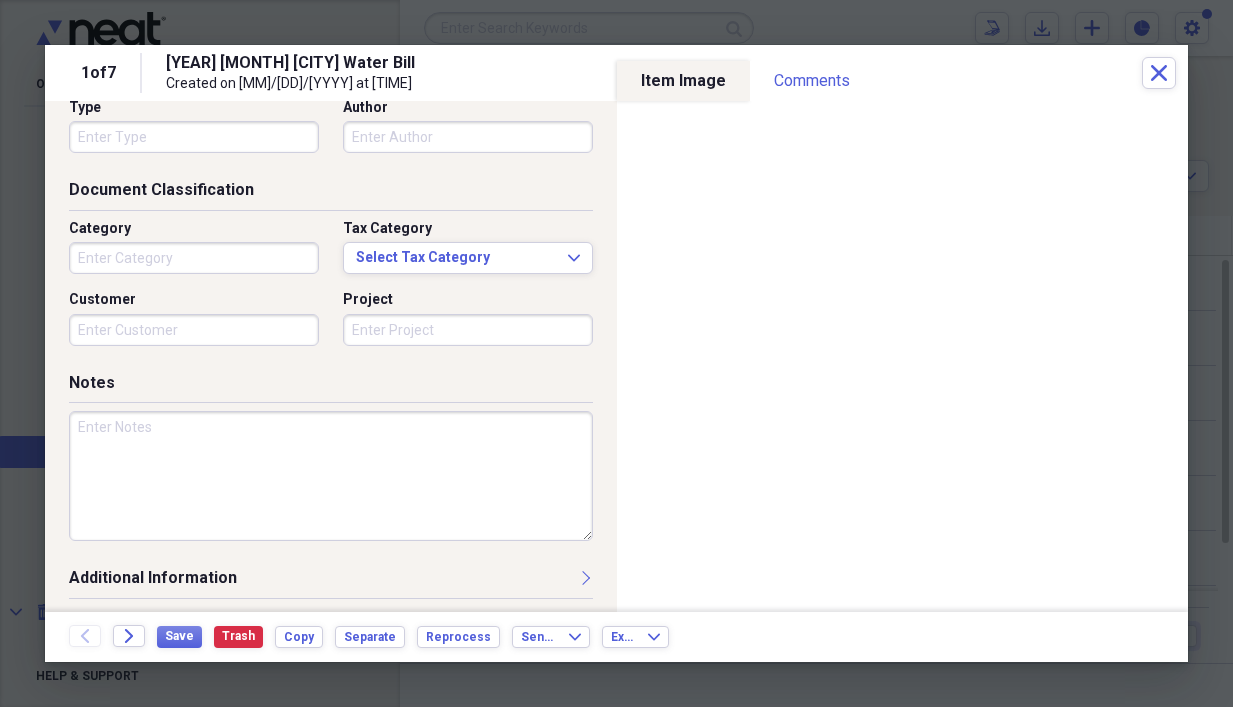 click at bounding box center (331, 476) 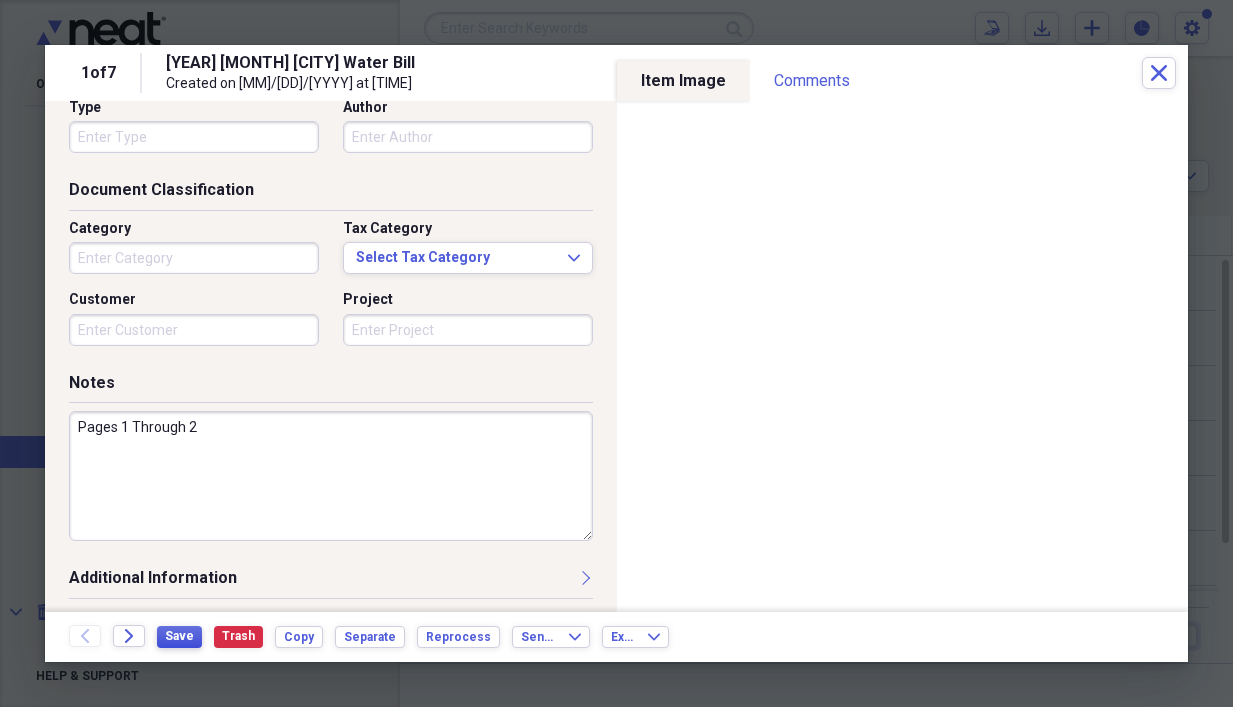 type on "Pages 1 Through 2" 